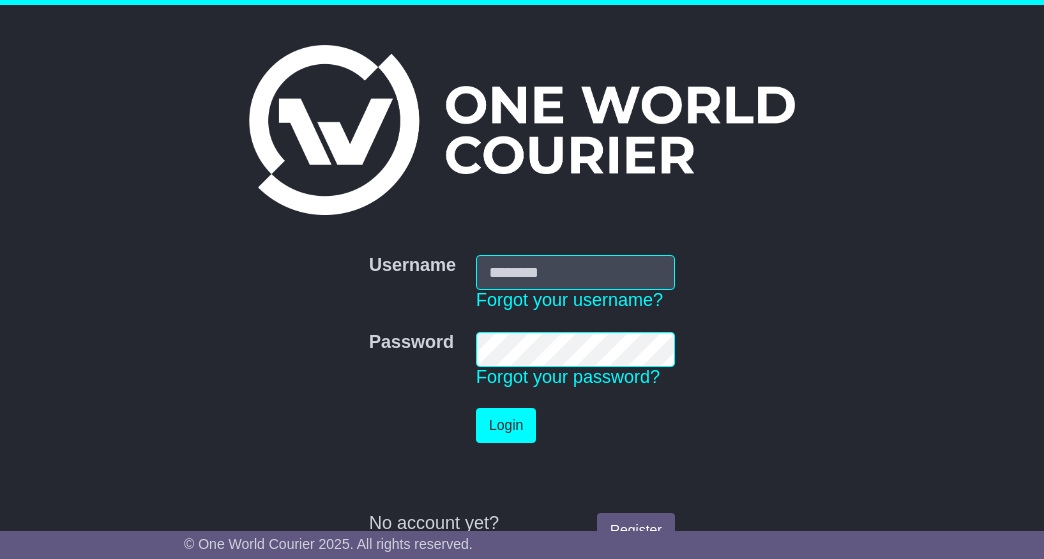 scroll, scrollTop: 0, scrollLeft: 0, axis: both 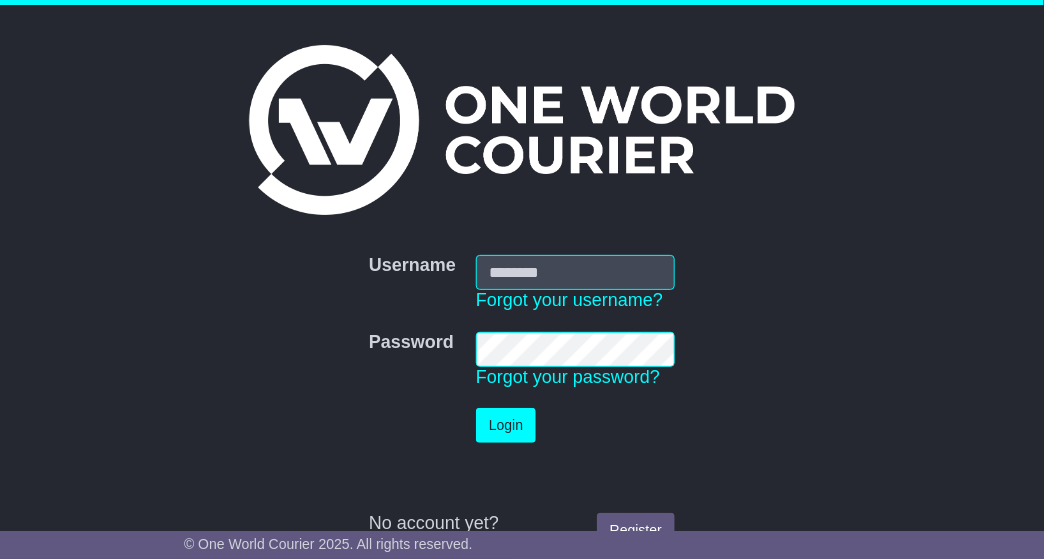 type on "**********" 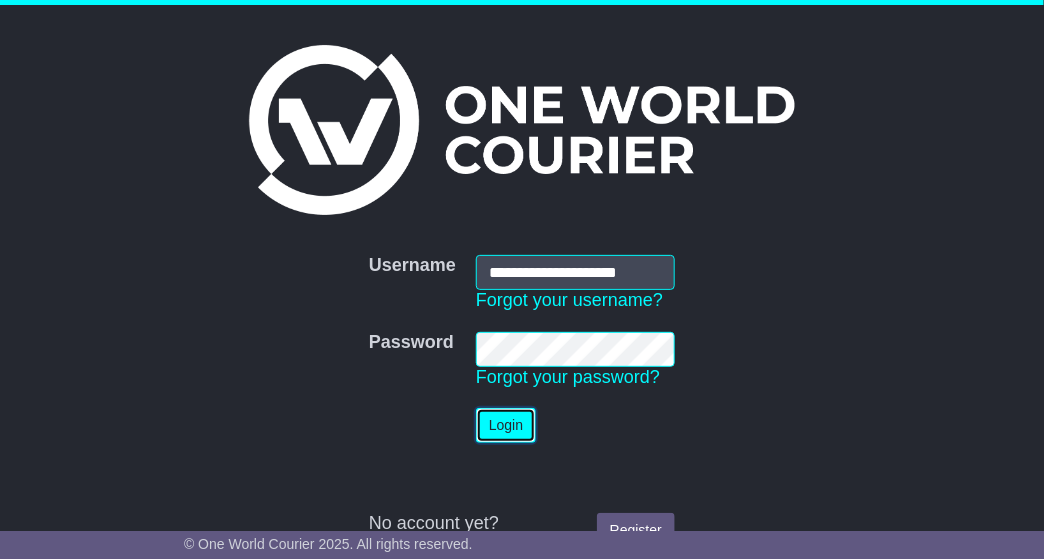 click on "Login" at bounding box center (506, 425) 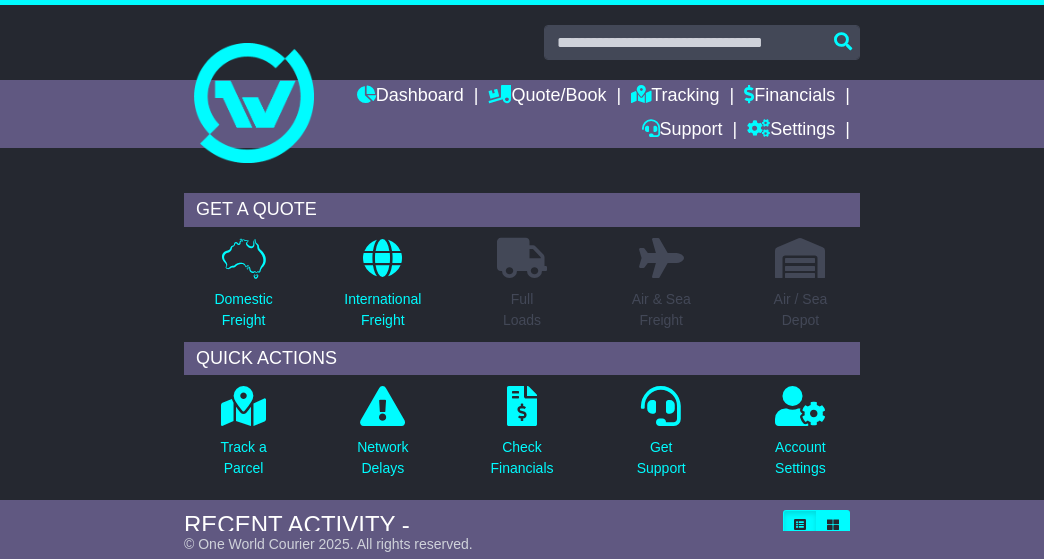 scroll, scrollTop: 0, scrollLeft: 0, axis: both 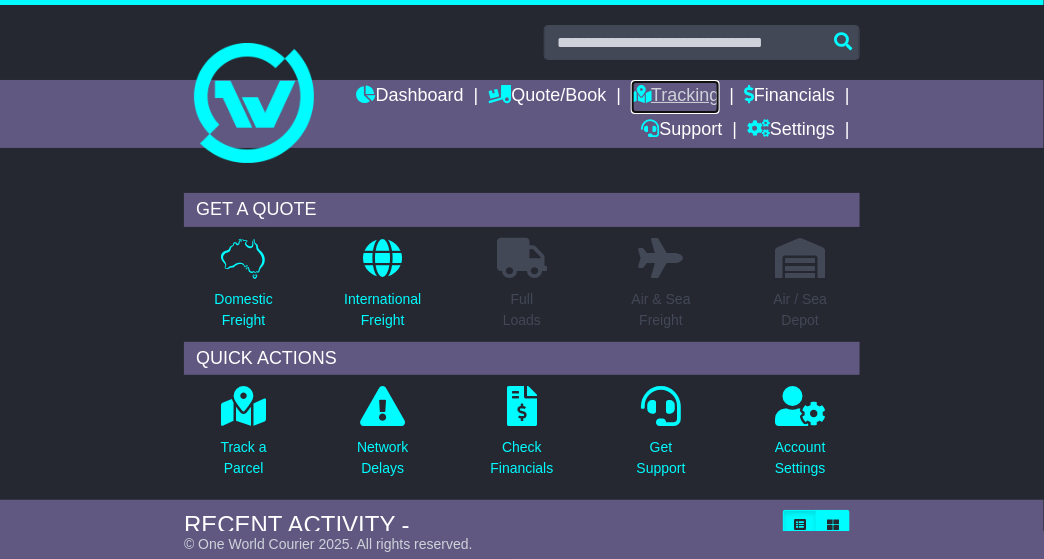 click on "Tracking" at bounding box center (675, 97) 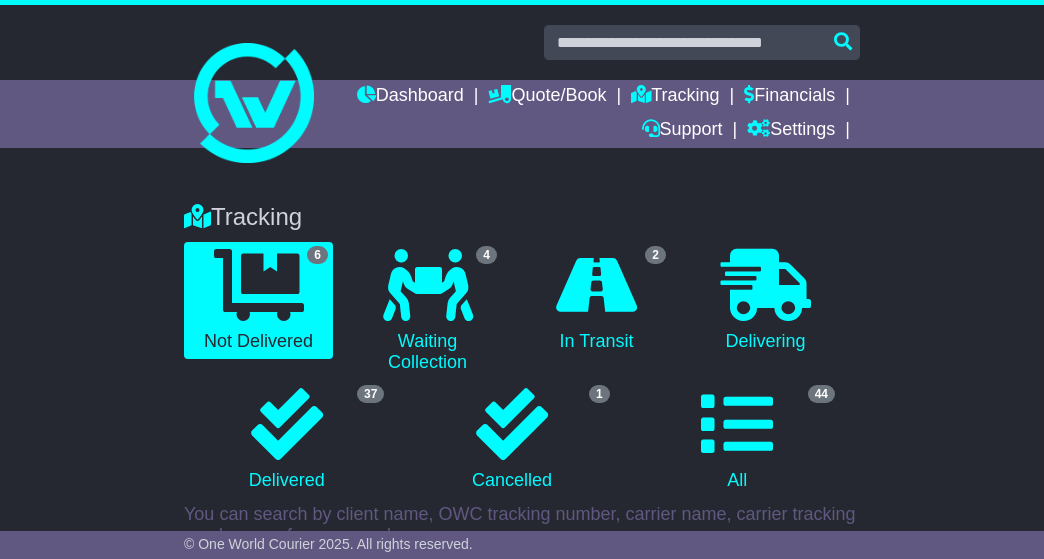 scroll, scrollTop: 0, scrollLeft: 0, axis: both 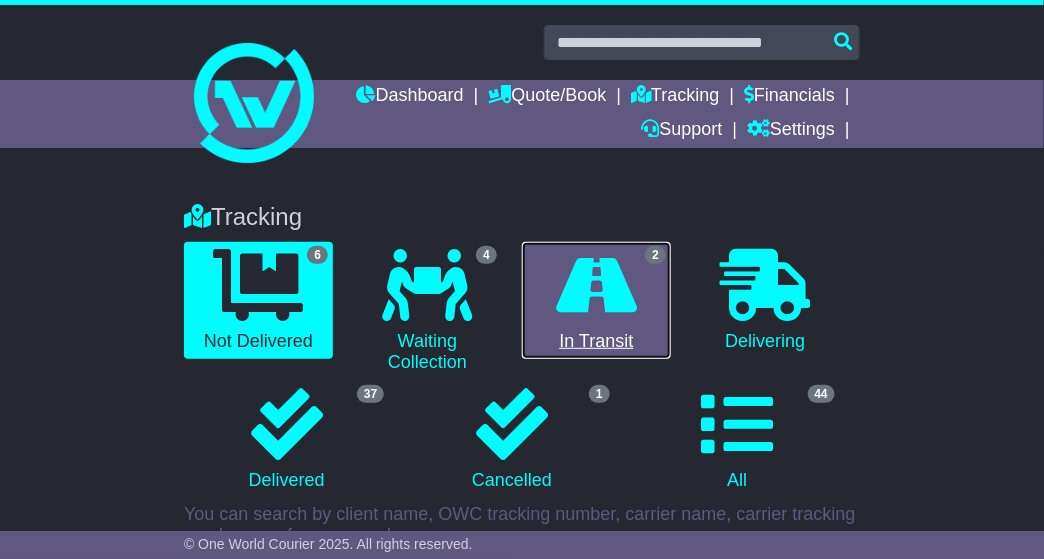 click at bounding box center [596, 285] 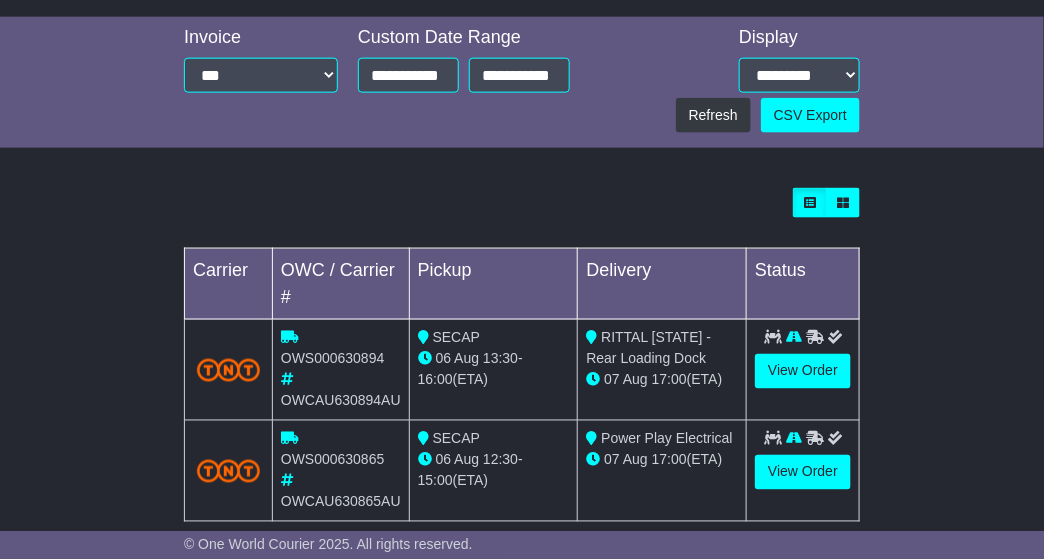 scroll, scrollTop: 630, scrollLeft: 0, axis: vertical 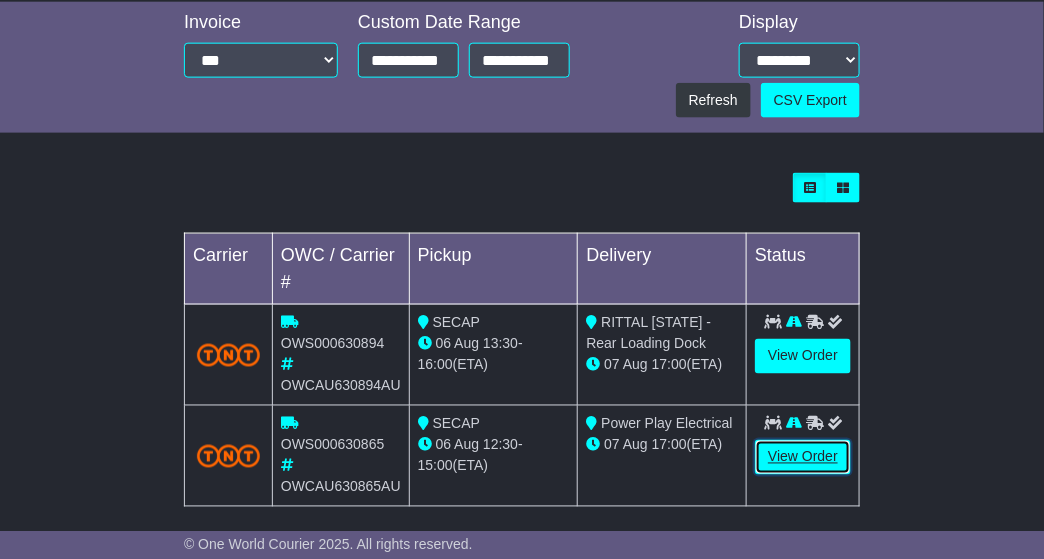 click on "View Order" at bounding box center [803, 457] 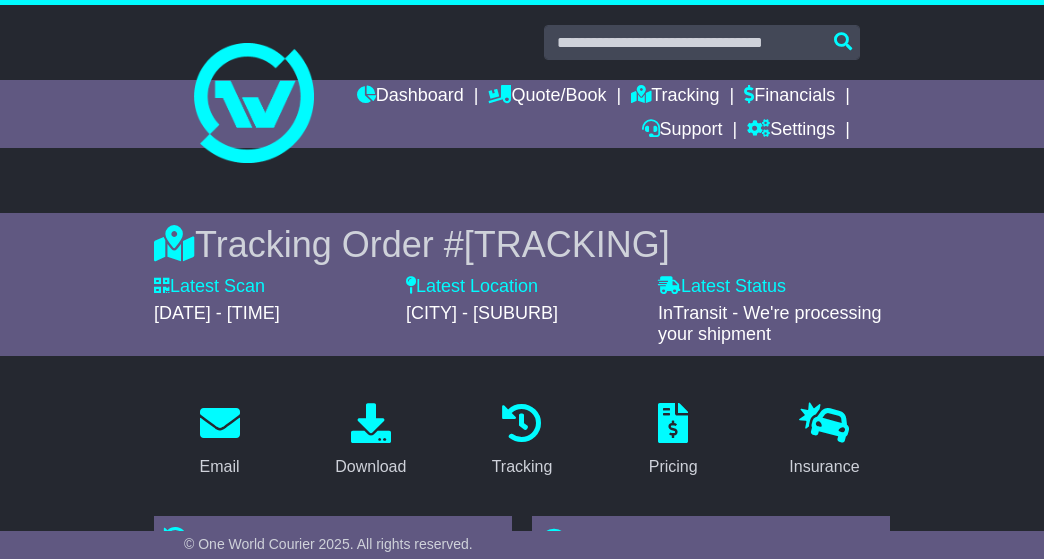 scroll, scrollTop: 0, scrollLeft: 0, axis: both 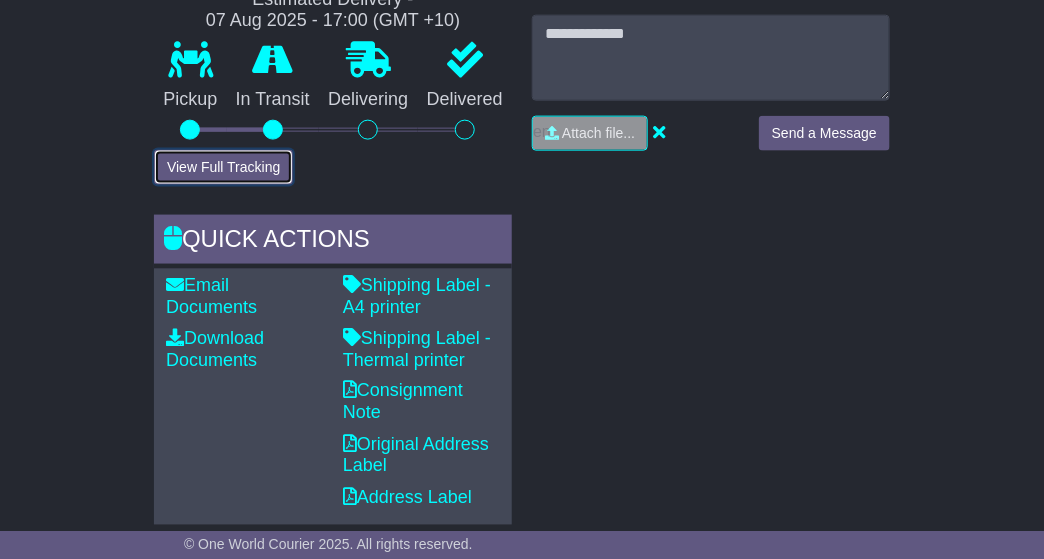 click on "View Full Tracking" at bounding box center [223, 167] 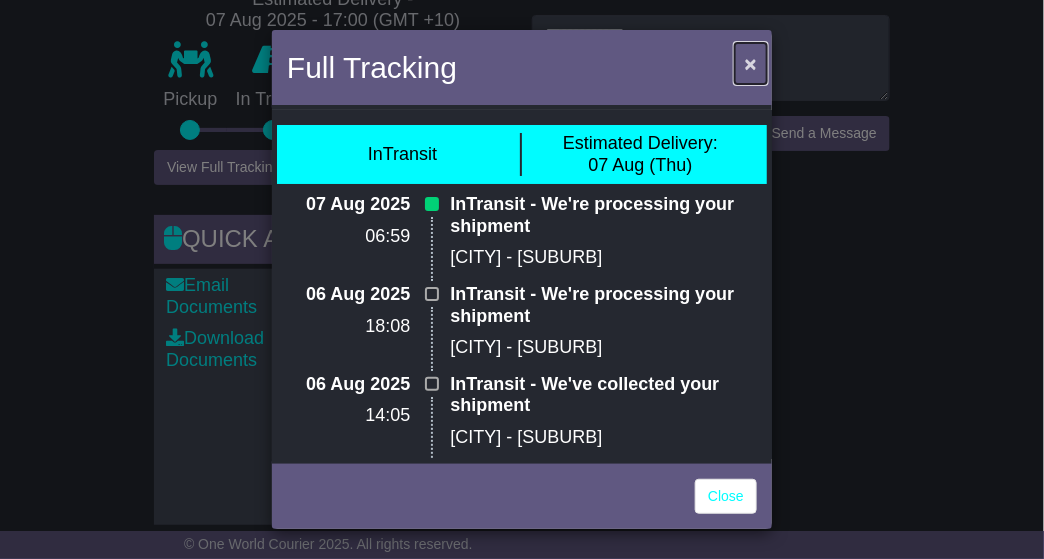 click on "×" at bounding box center (751, 63) 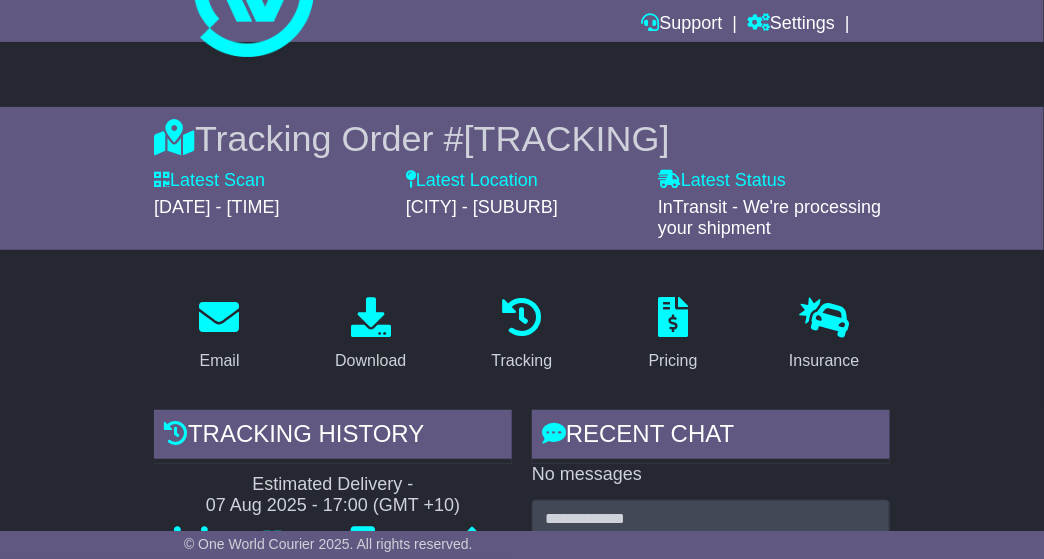 scroll, scrollTop: 0, scrollLeft: 0, axis: both 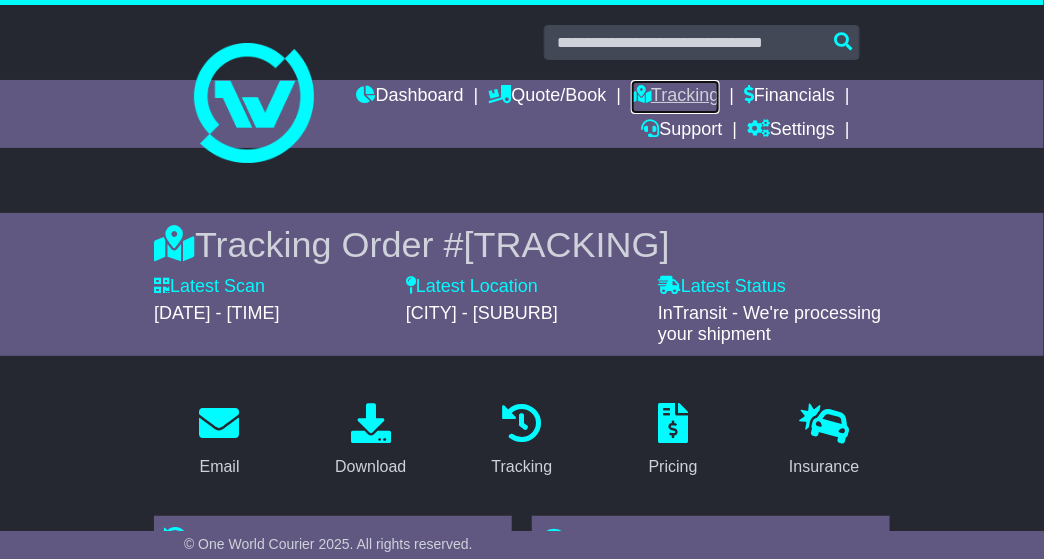 click on "Tracking" at bounding box center [675, 97] 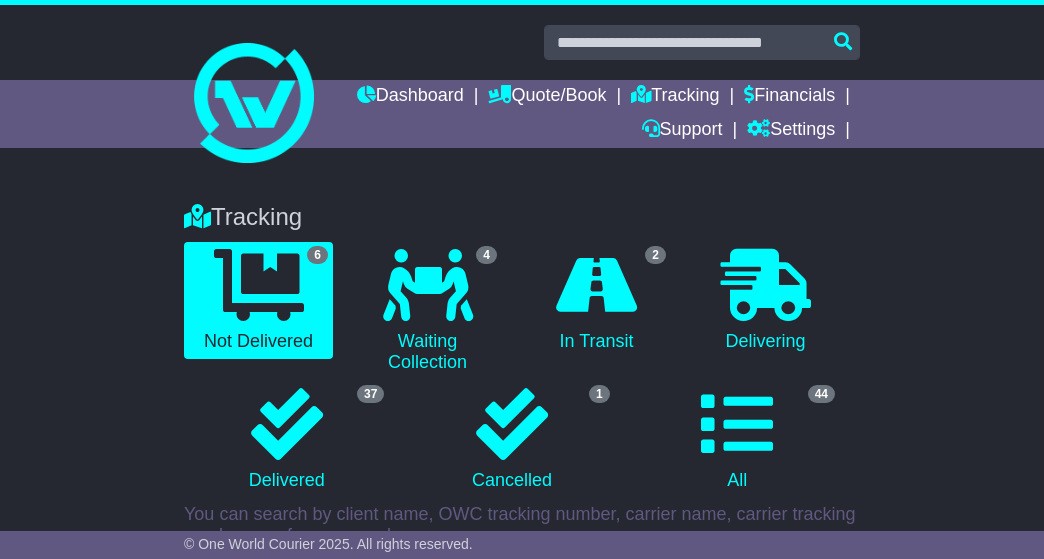 scroll, scrollTop: 0, scrollLeft: 0, axis: both 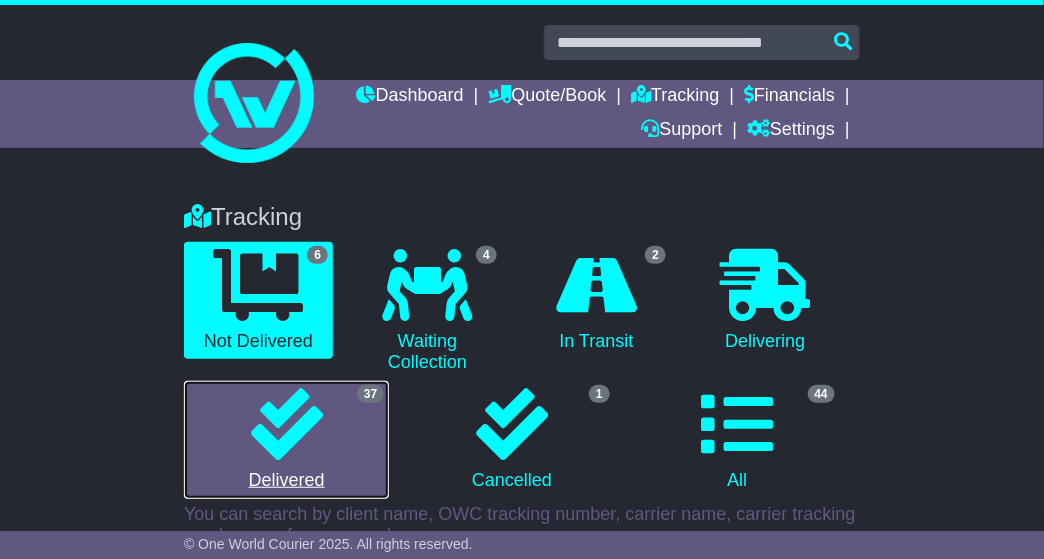 click at bounding box center [287, 424] 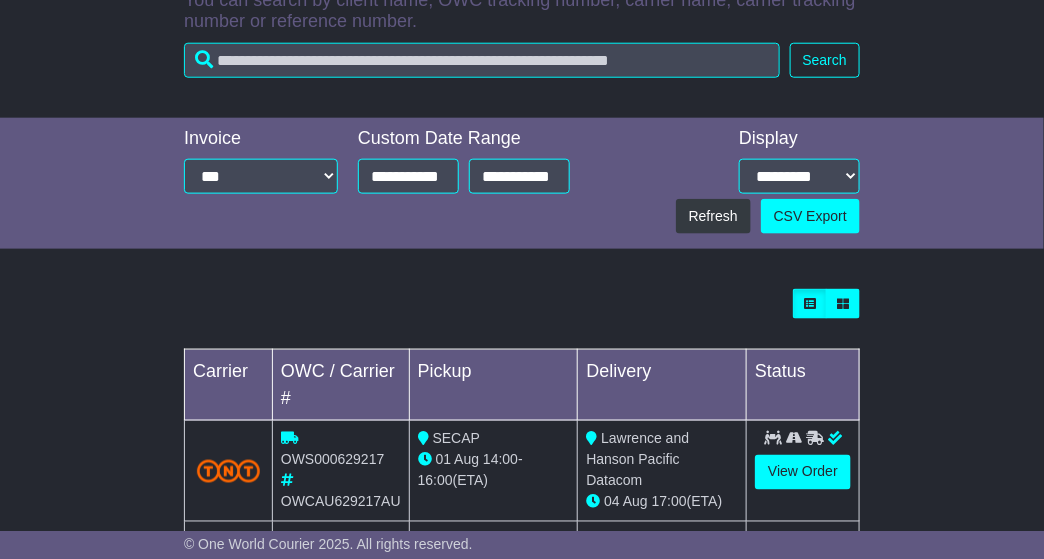 scroll, scrollTop: 519, scrollLeft: 0, axis: vertical 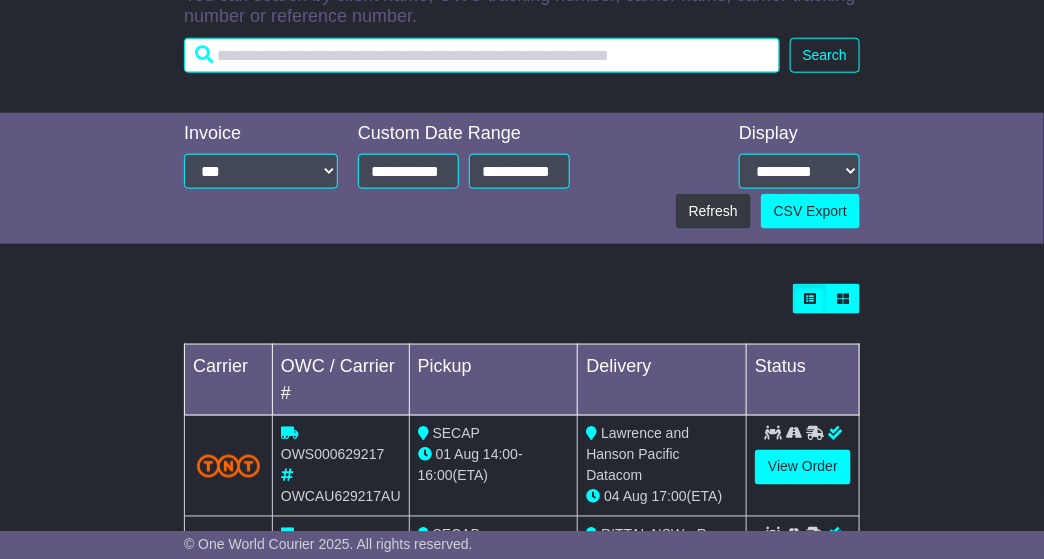 click at bounding box center [482, 55] 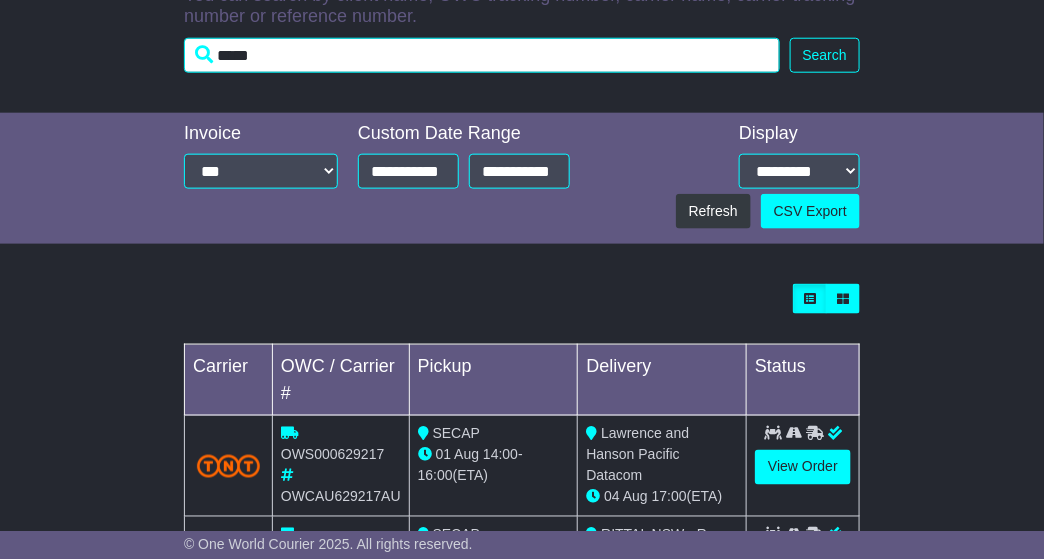 type on "*****" 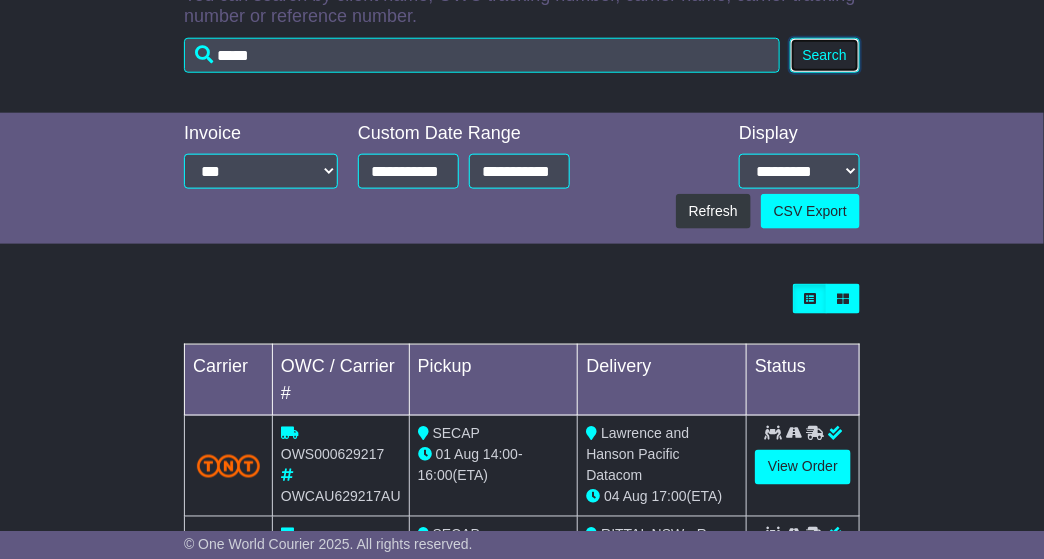 click on "Tracking
6
Not Delivered
4
Waiting Collection
2
In Transit
0 Delivering 37 1 44" at bounding box center [522, -127] 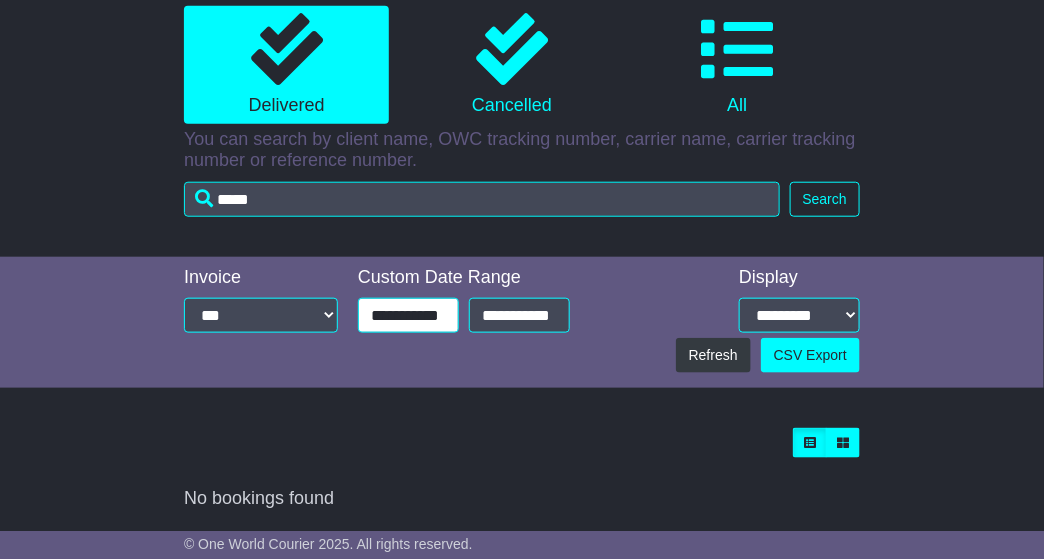 click on "**********" at bounding box center [408, 315] 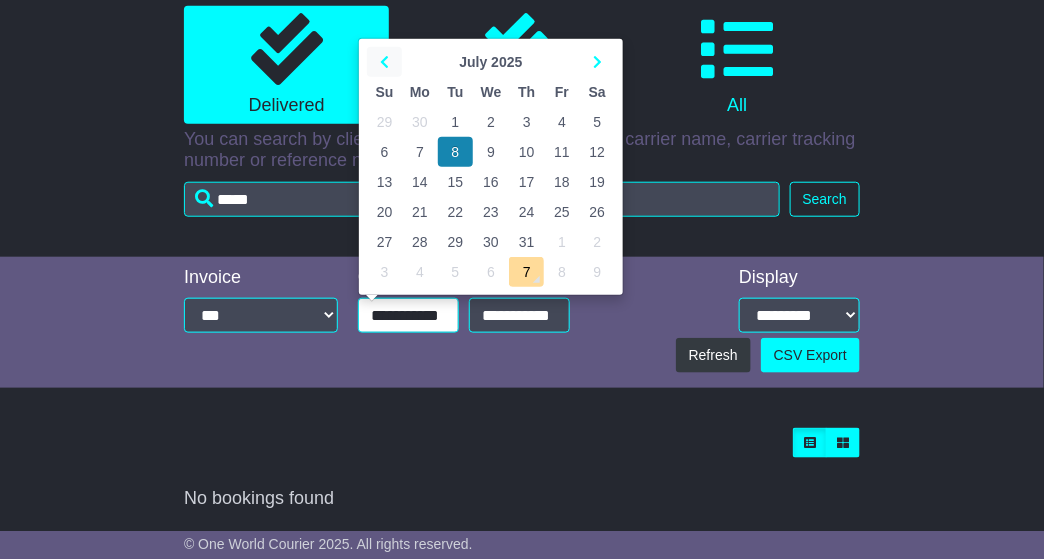 click at bounding box center (384, 62) 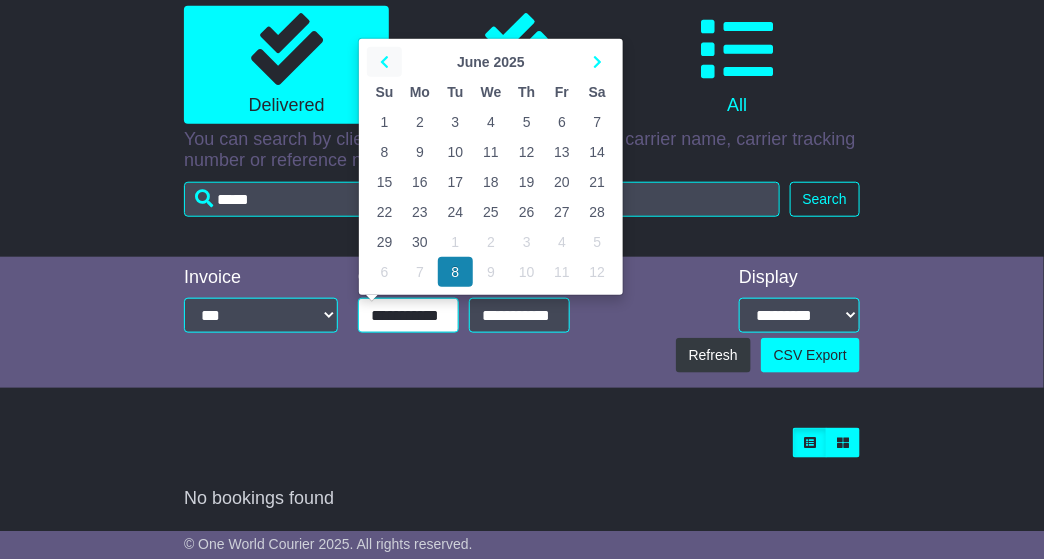 click at bounding box center (384, 62) 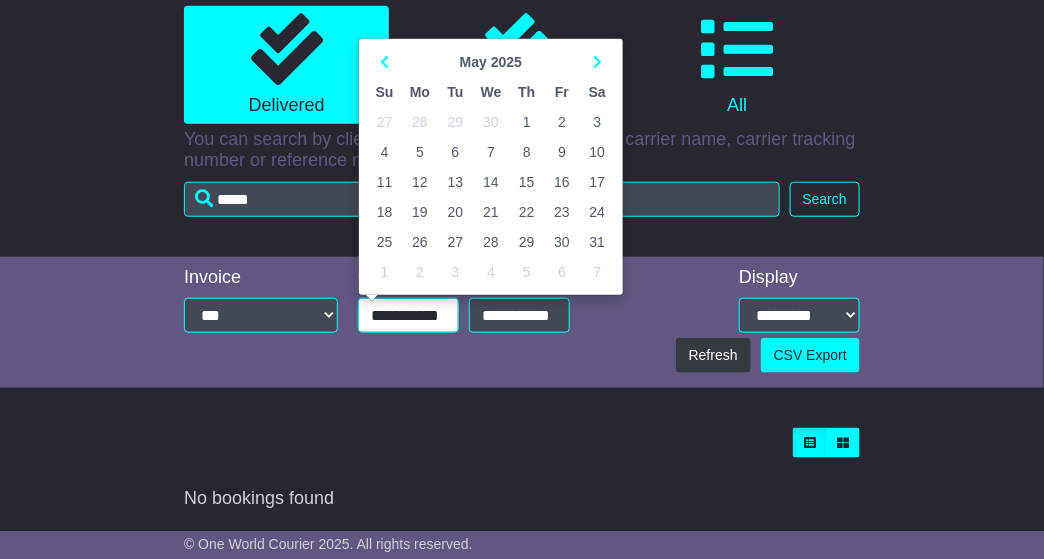 click on "1" at bounding box center [526, 122] 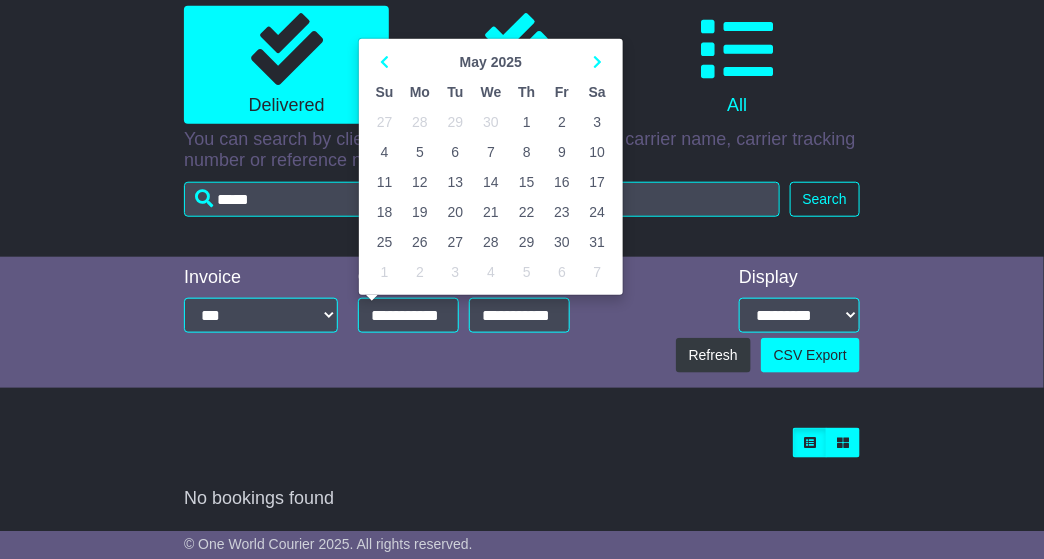type on "**********" 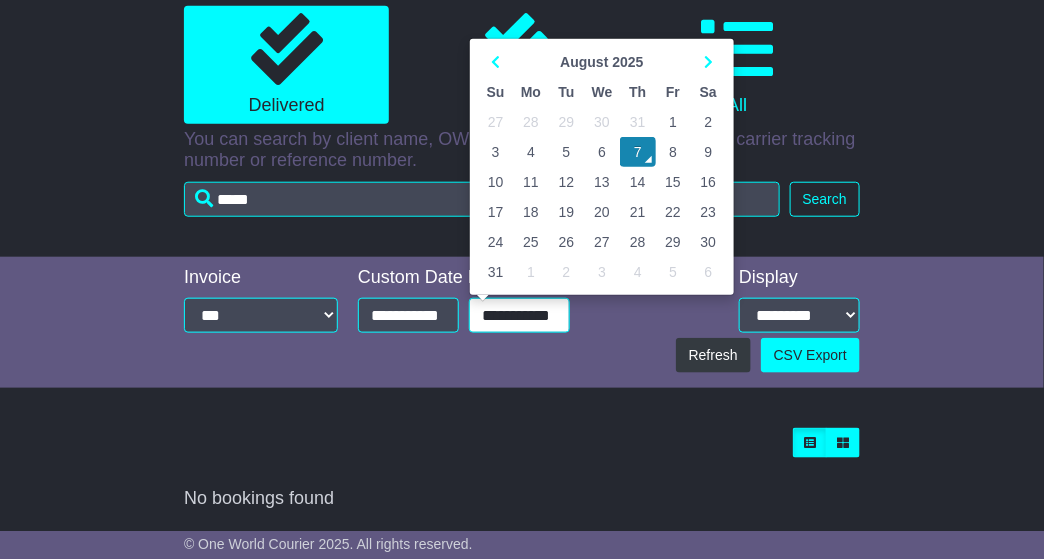 click on "**********" at bounding box center (519, 315) 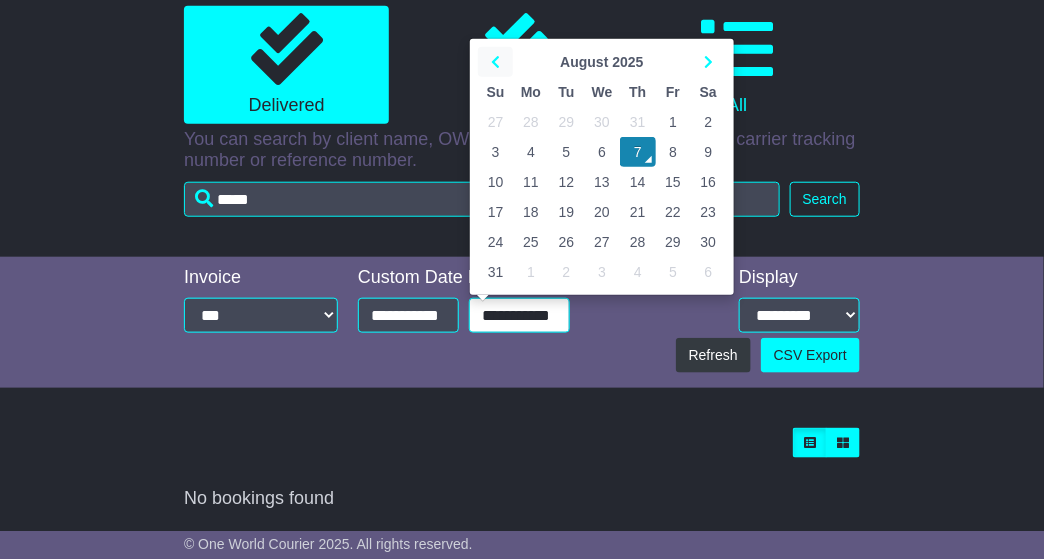 click at bounding box center [495, 62] 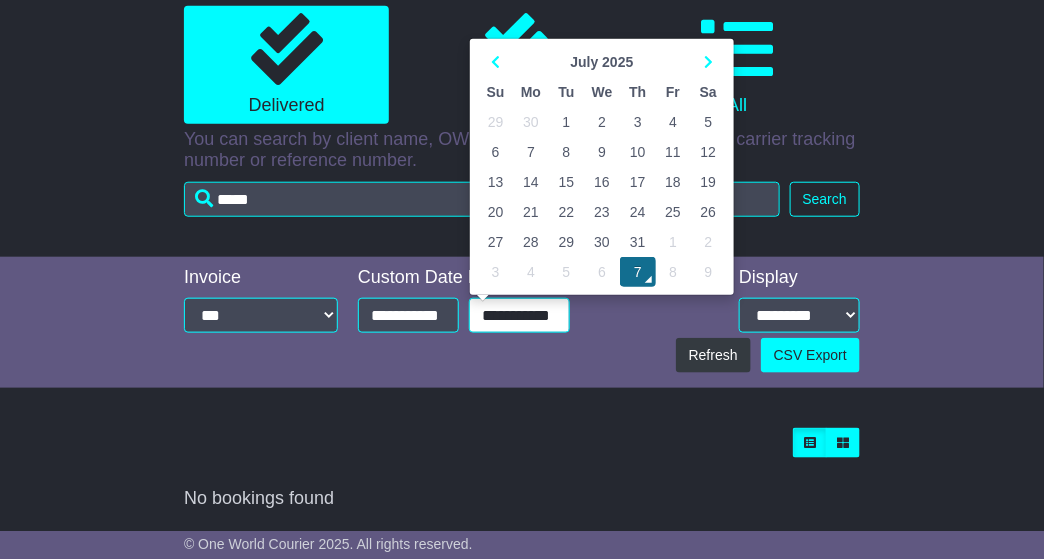 click on "7" at bounding box center [637, 272] 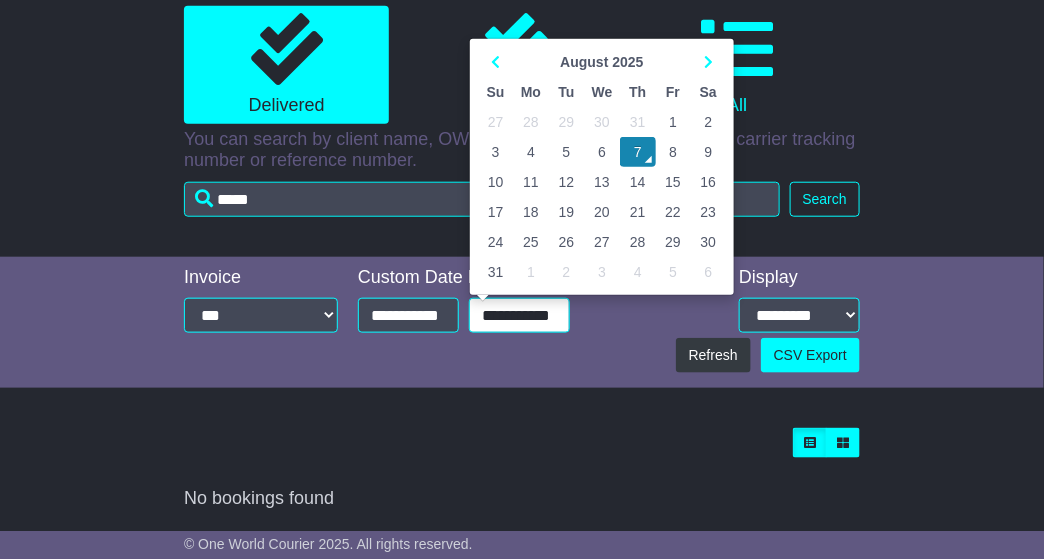 click on "**********" at bounding box center (519, 315) 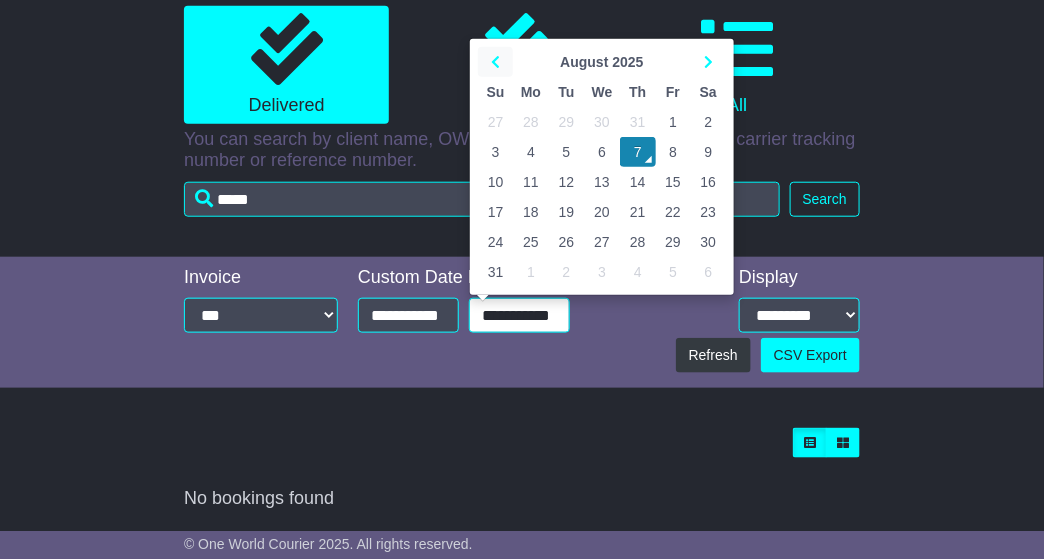 click at bounding box center [495, 62] 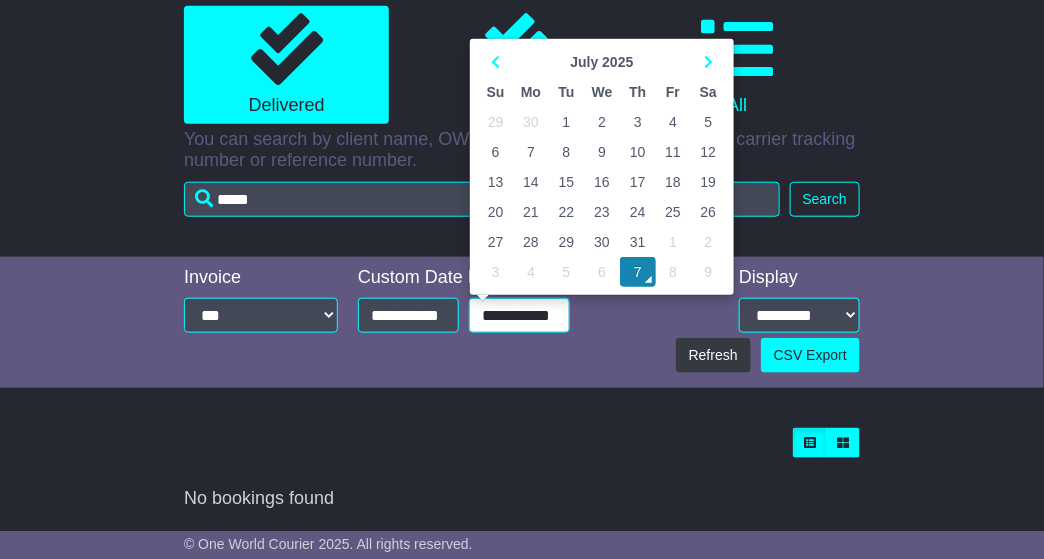 click on "31" at bounding box center [637, 242] 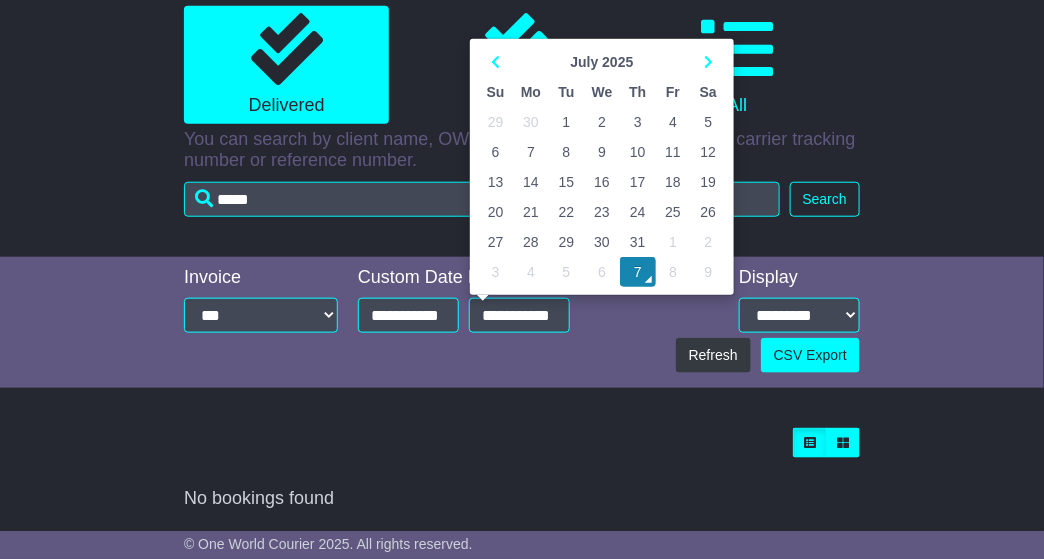 type on "**********" 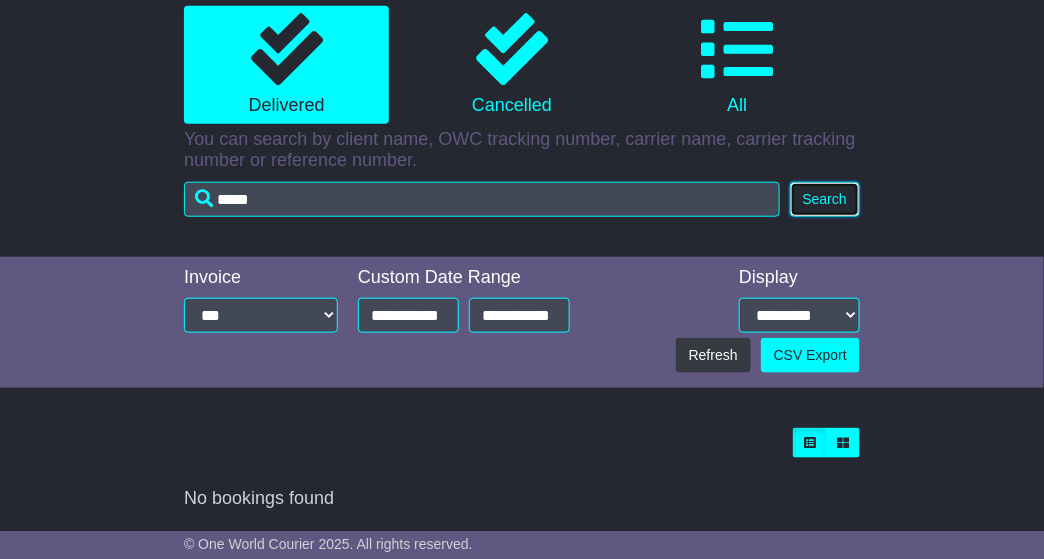 click on "Search" at bounding box center (825, 199) 